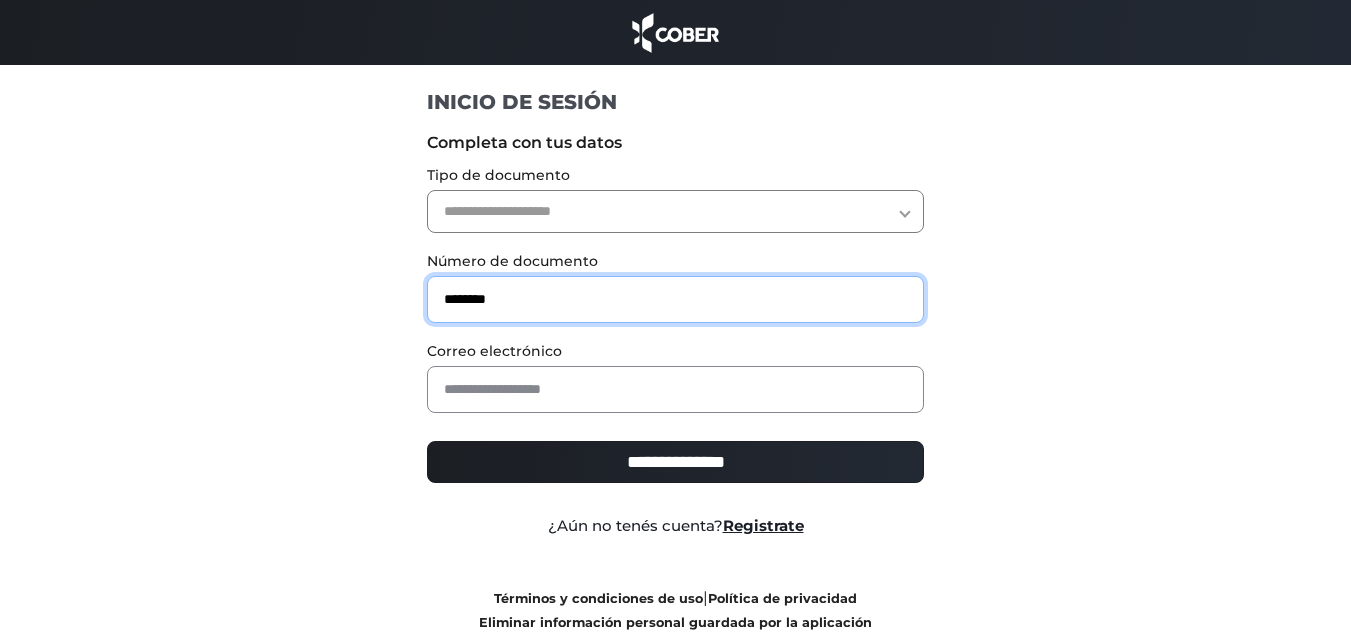 type on "********" 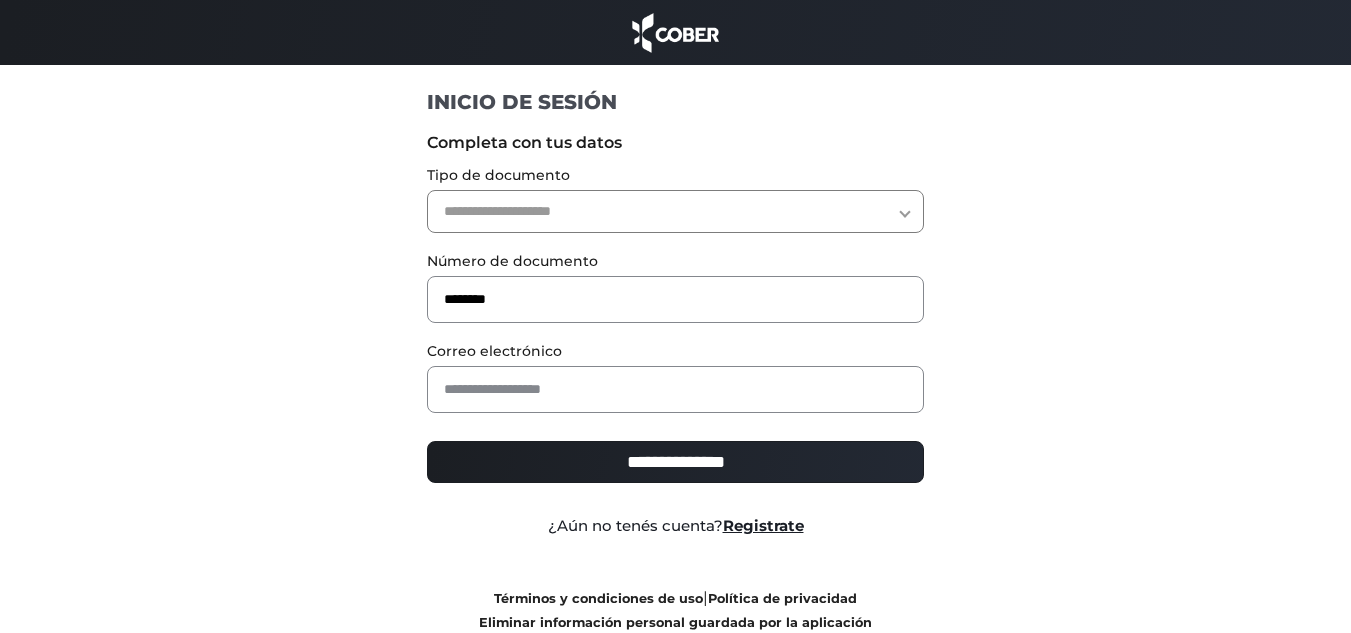 click on "**********" at bounding box center (675, 211) 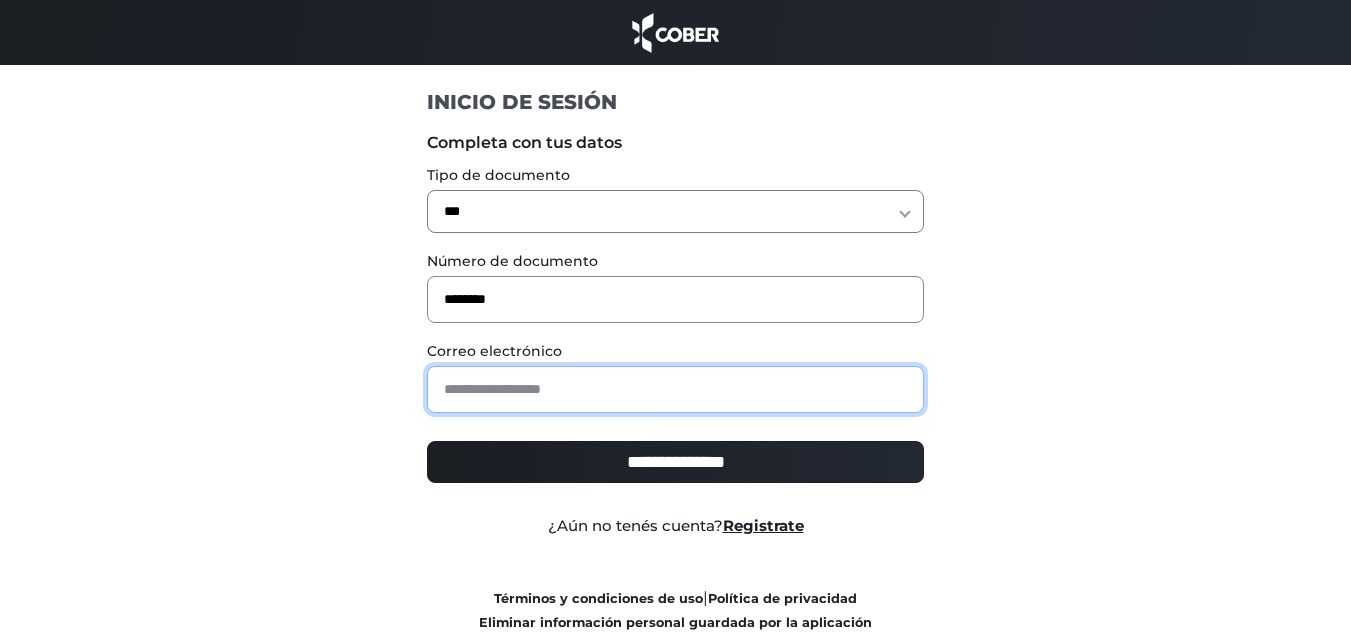 paste on "**********" 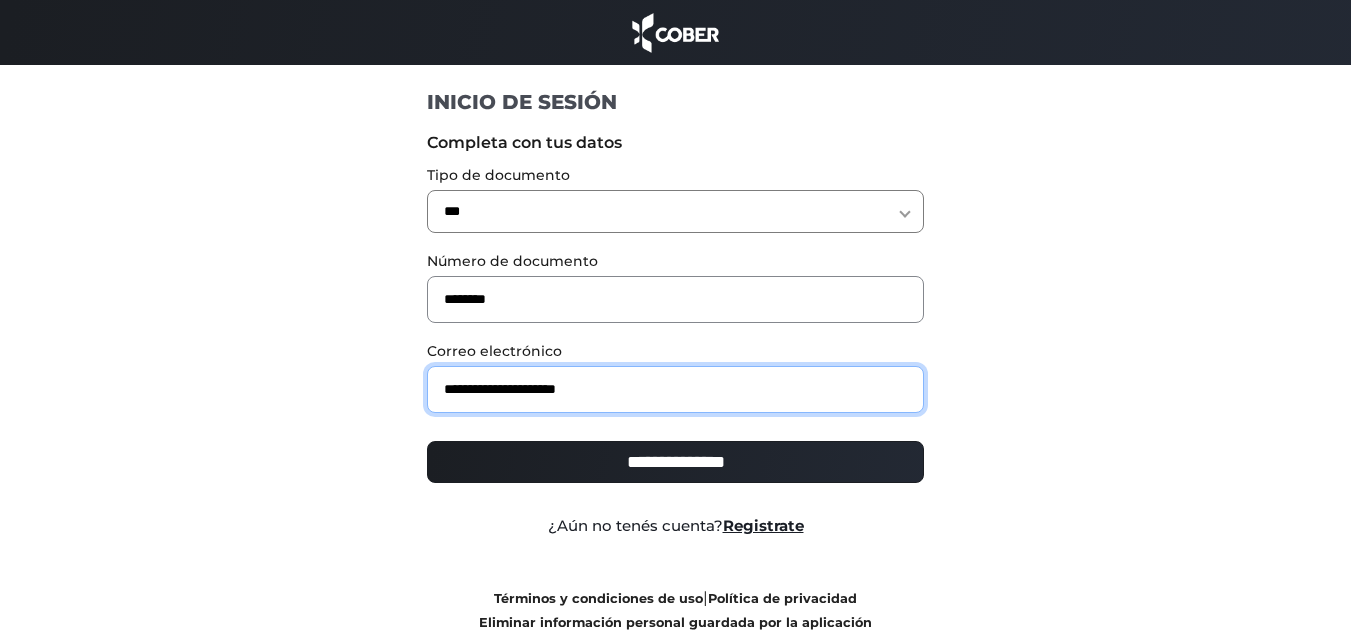 type on "**********" 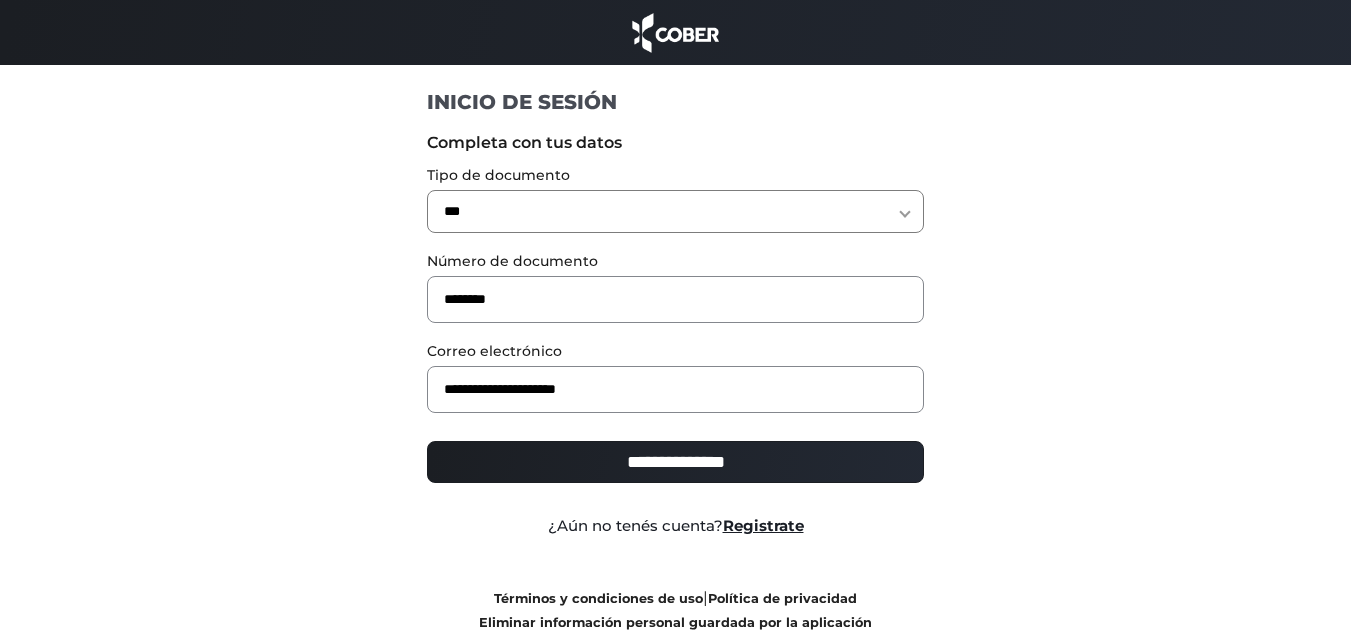 click on "**********" at bounding box center (675, 462) 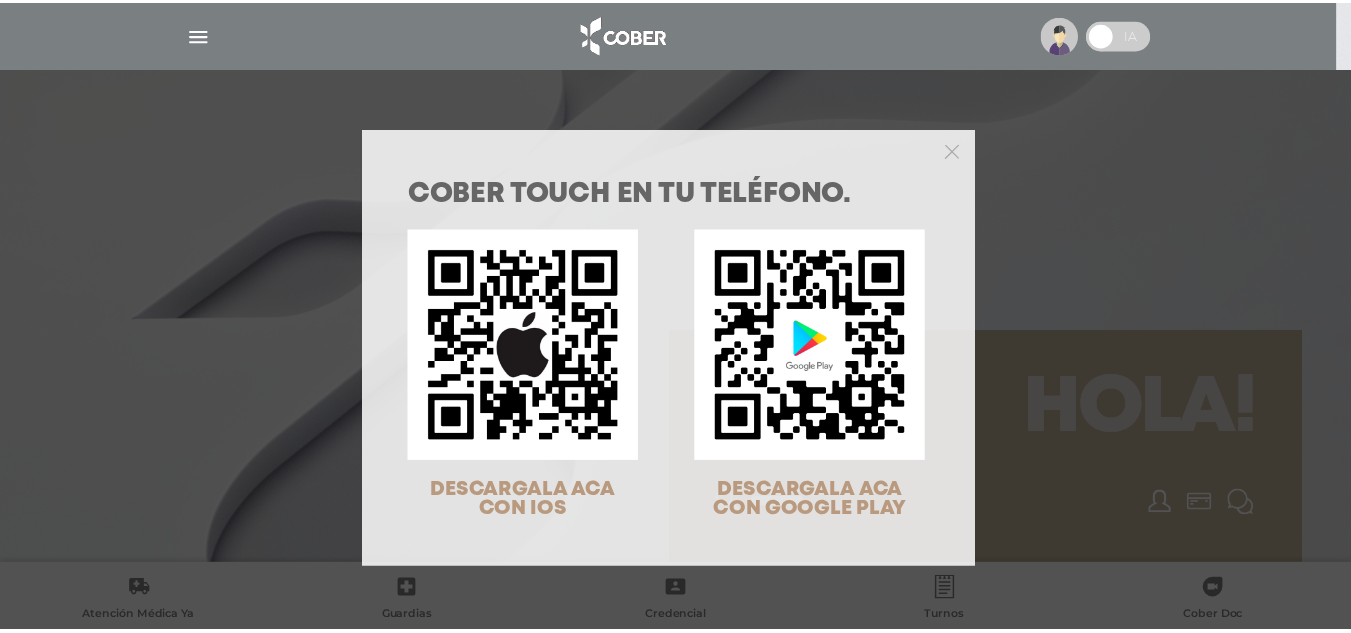 scroll, scrollTop: 0, scrollLeft: 0, axis: both 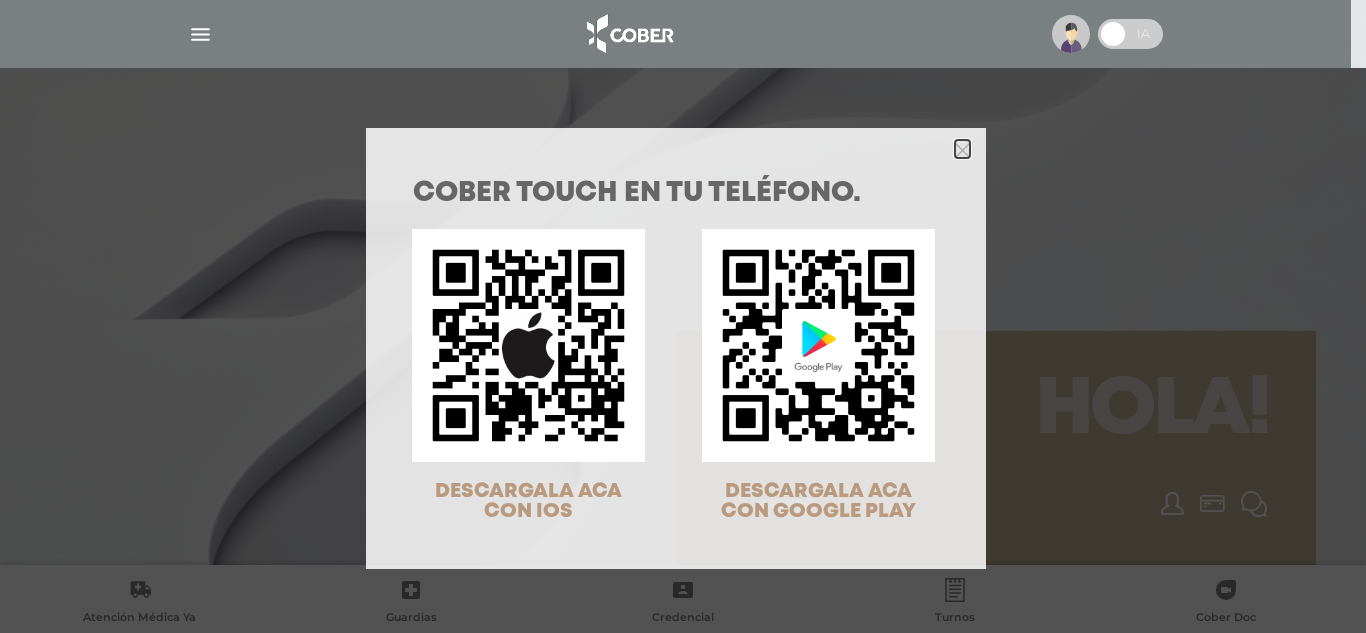 drag, startPoint x: 953, startPoint y: 147, endPoint x: 334, endPoint y: 103, distance: 620.5618 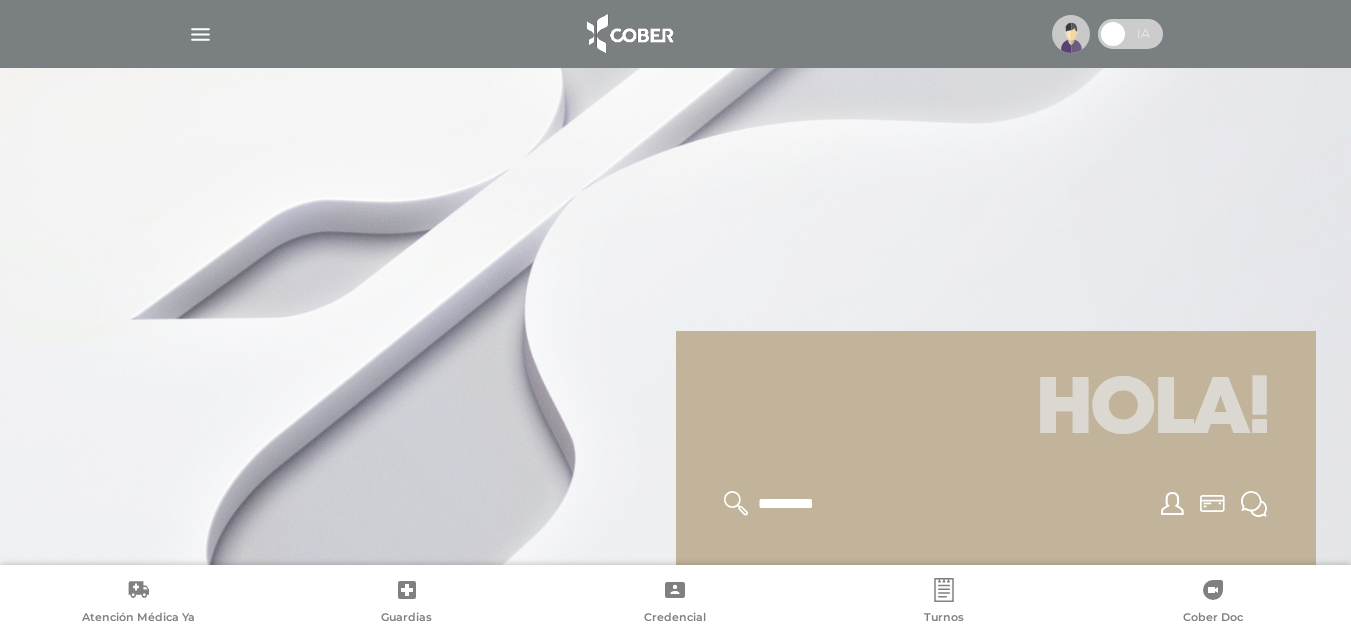 click at bounding box center (200, 34) 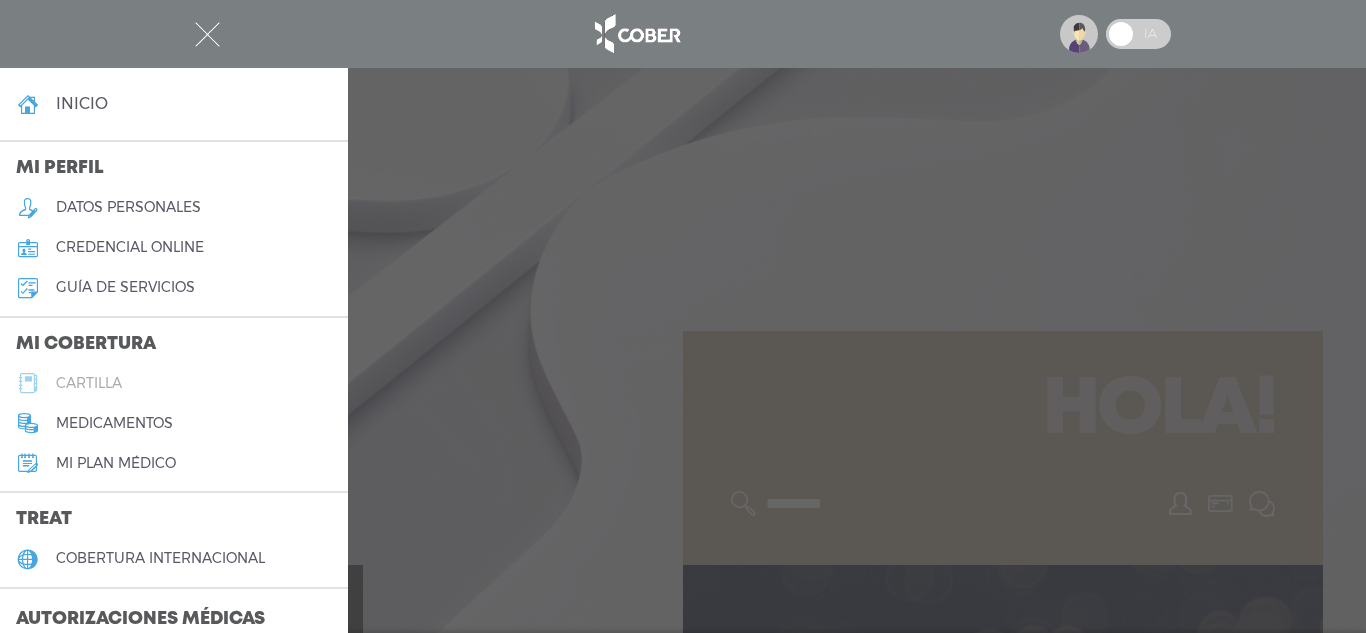 drag, startPoint x: 107, startPoint y: 377, endPoint x: 117, endPoint y: 370, distance: 12.206555 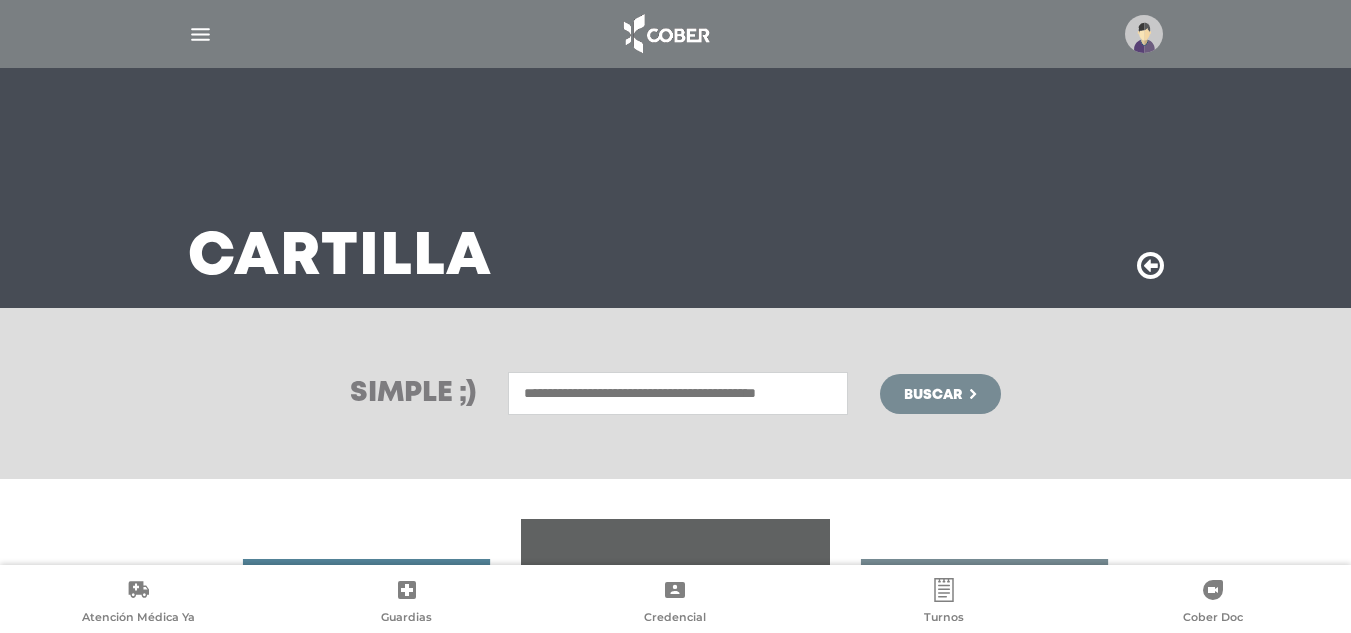 scroll, scrollTop: 0, scrollLeft: 0, axis: both 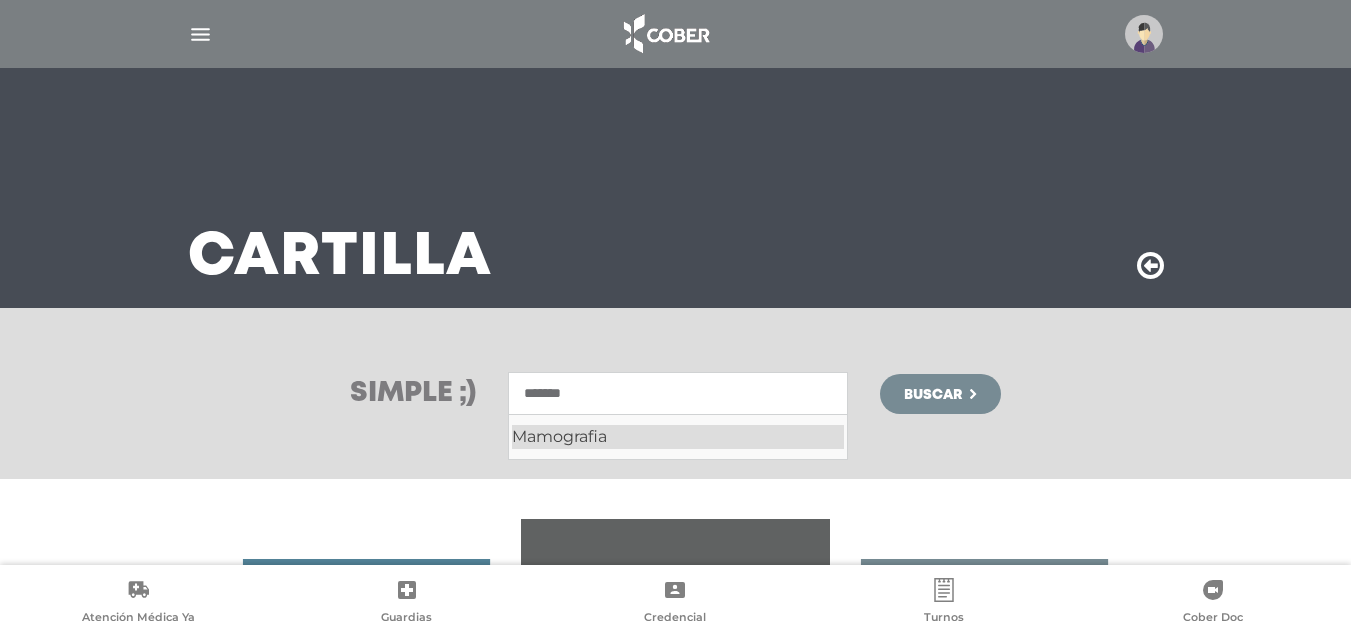 click on "Mamografia" at bounding box center (678, 437) 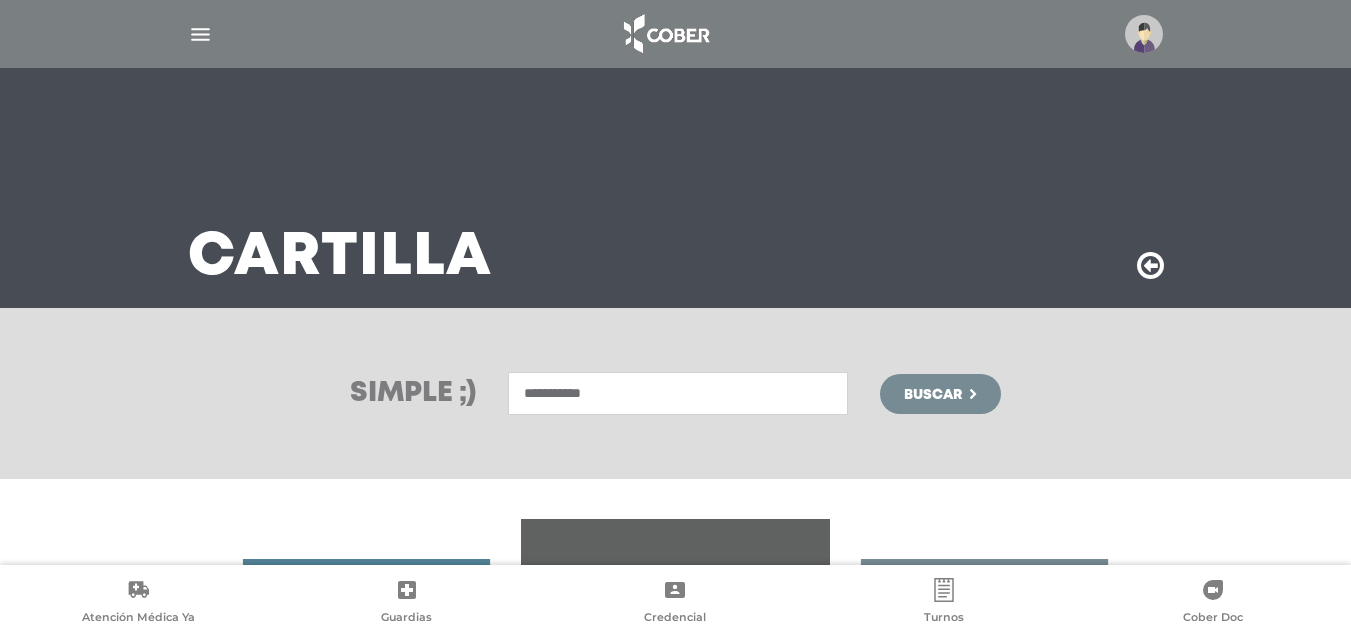 type on "**********" 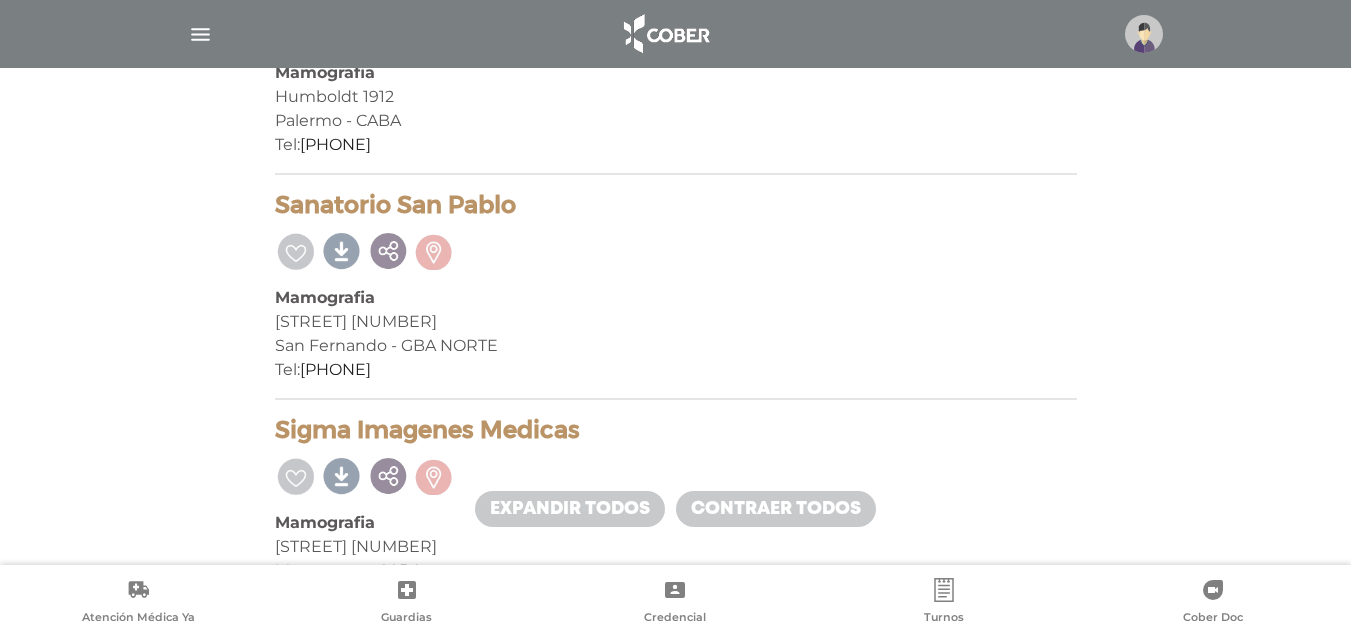 scroll, scrollTop: 1078, scrollLeft: 0, axis: vertical 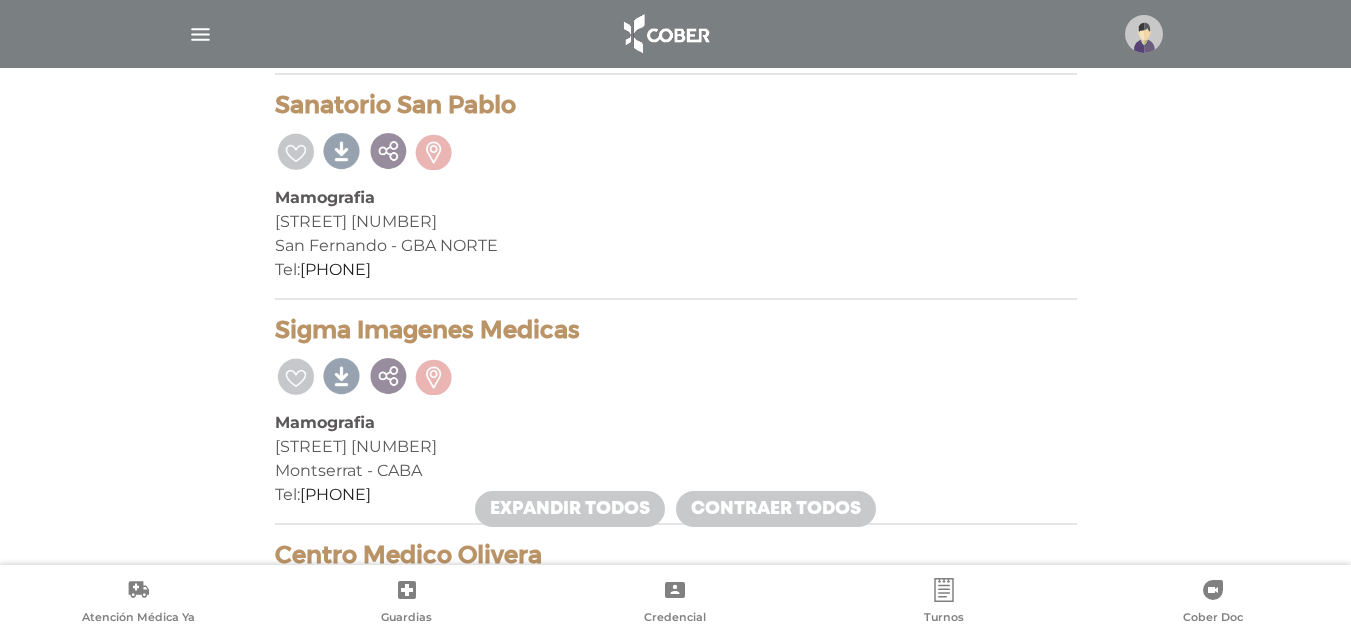 click on "[INSTITUTION]
[PROCEDURE] 											 [STREET] [NUMBER] 											 [NEIGHBORHOOD] - [CITY] 											 Tel:  [PHONE]" at bounding box center (676, 195) 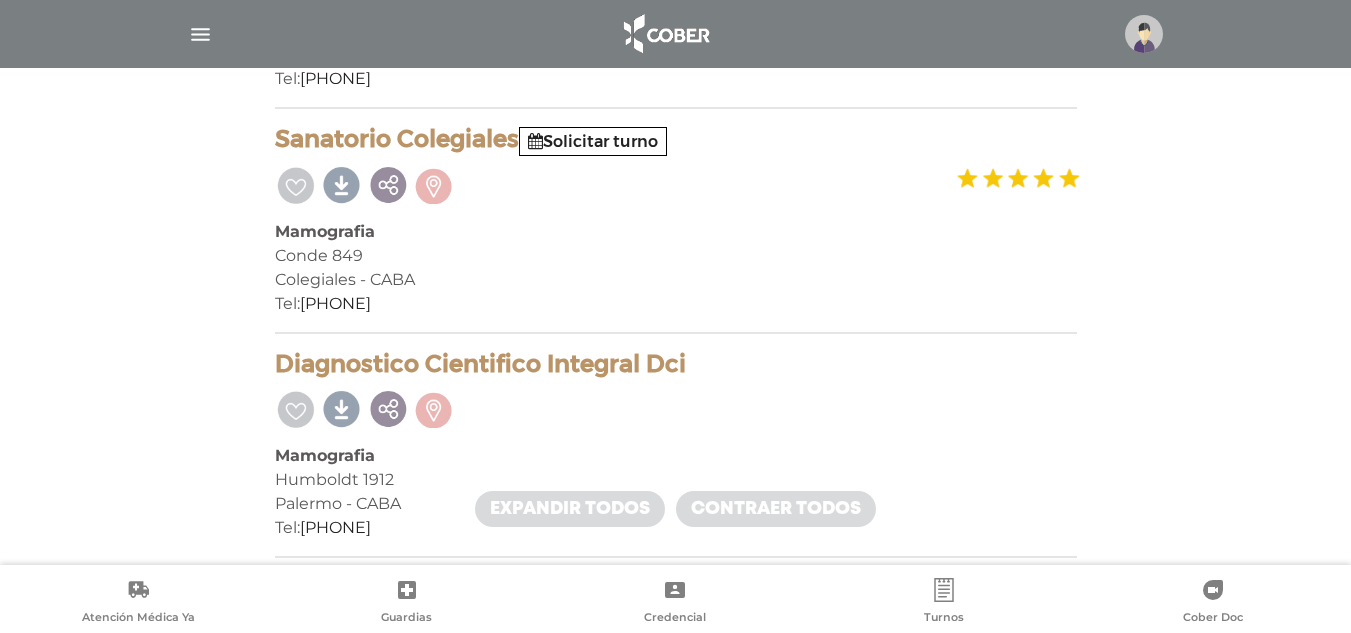 scroll, scrollTop: 478, scrollLeft: 0, axis: vertical 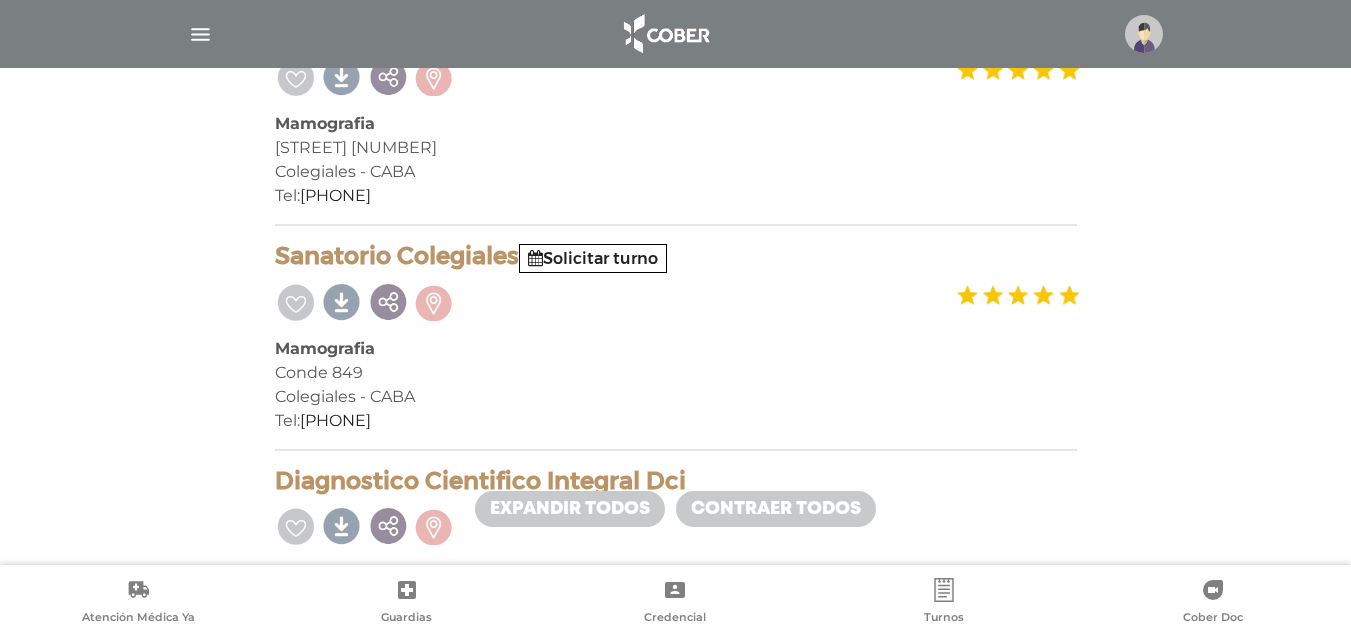 click on "Mamografia" at bounding box center (676, 124) 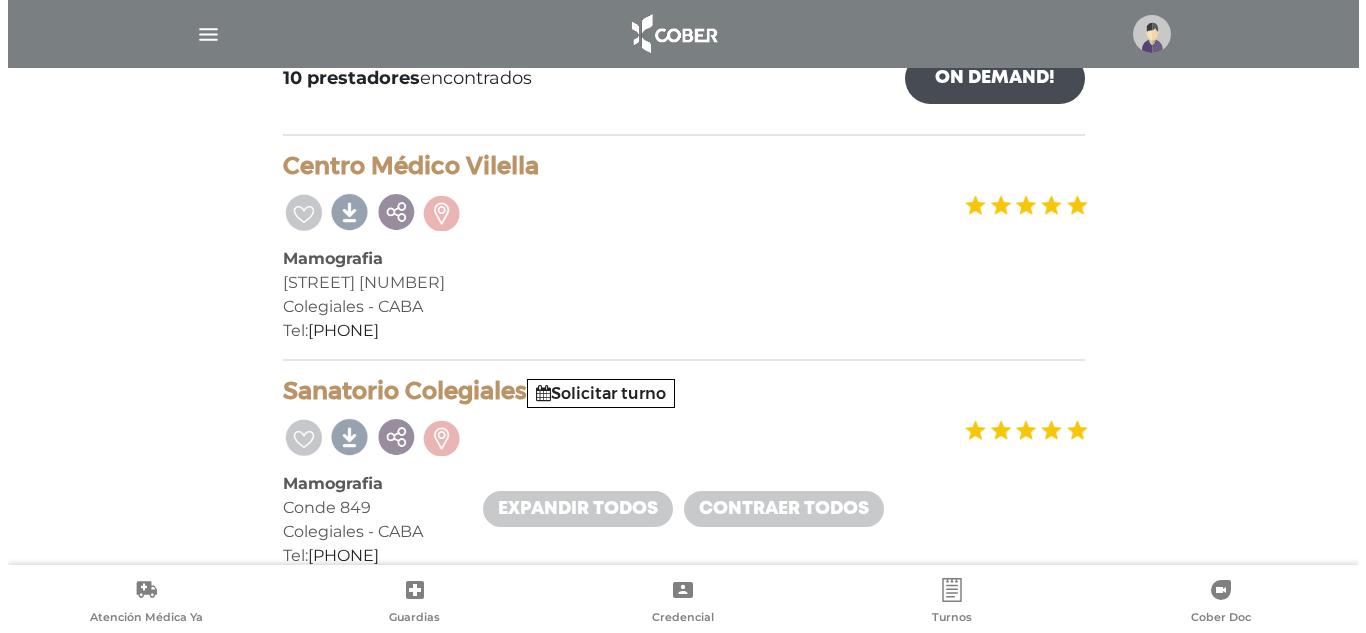 scroll, scrollTop: 378, scrollLeft: 0, axis: vertical 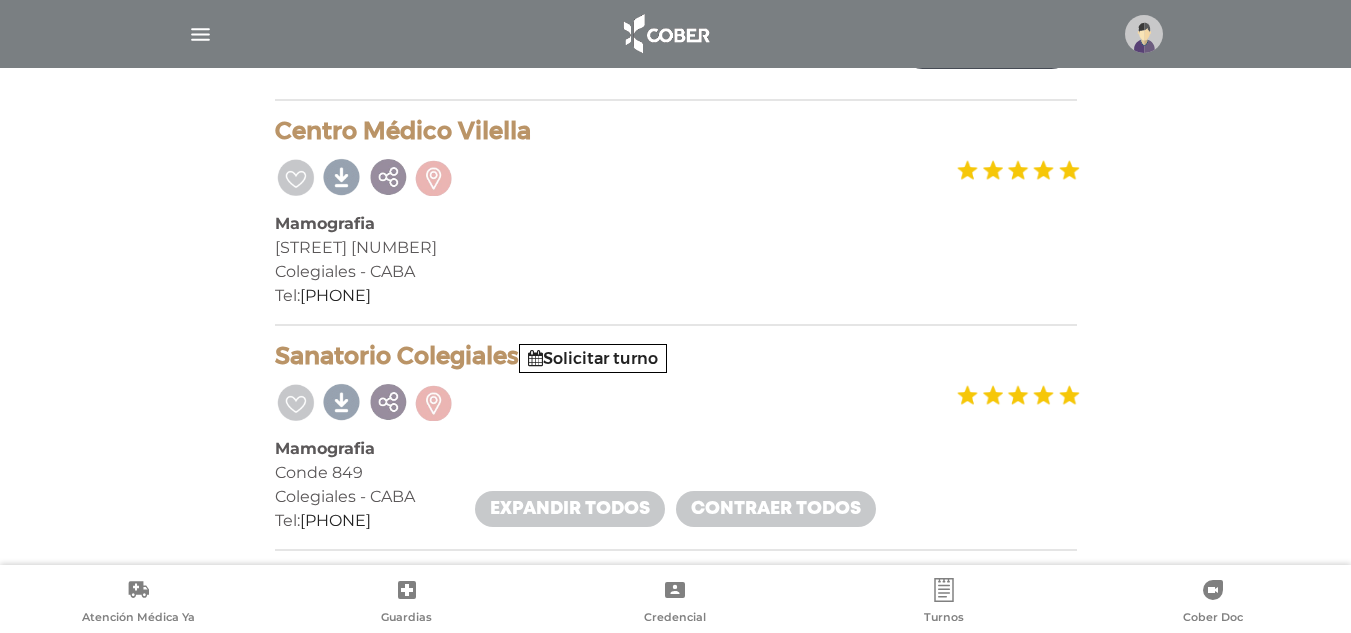 click on "Centro Médico Vilella
Mamografia 											 Av Los Incas 3536 											 Colegiales - CABA 											 Tel:  4117-8000" at bounding box center [676, 221] 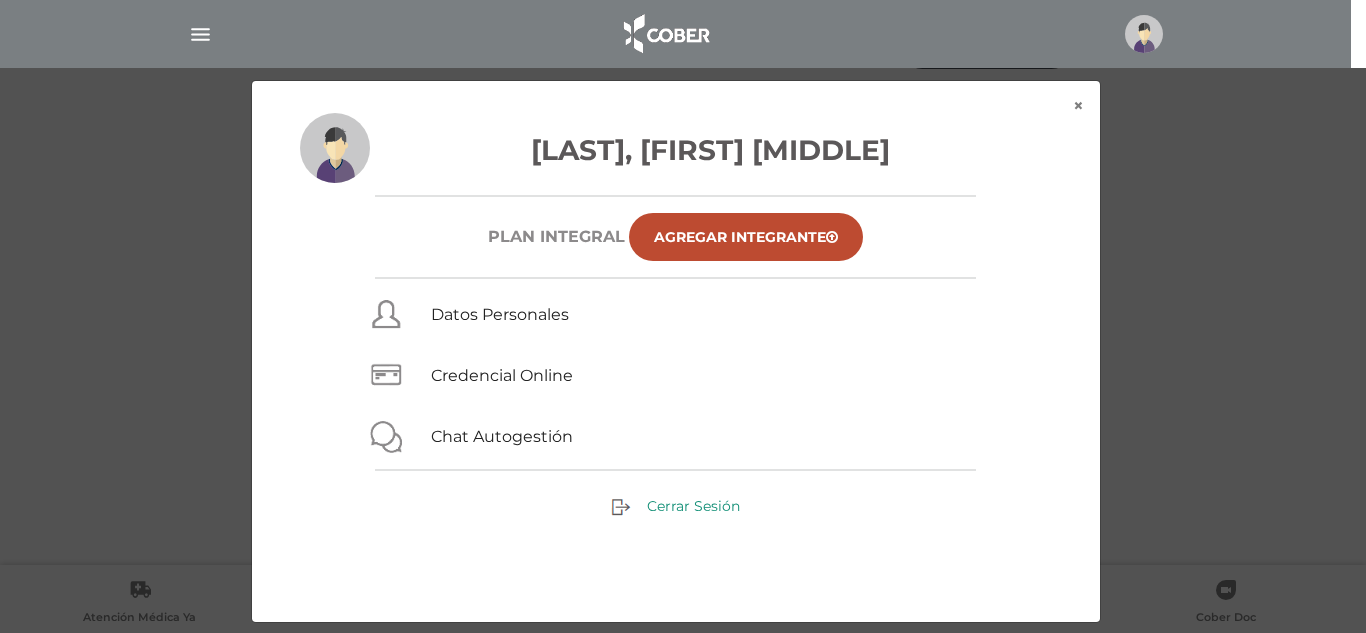 click on "Cerrar Sesión" at bounding box center [693, 506] 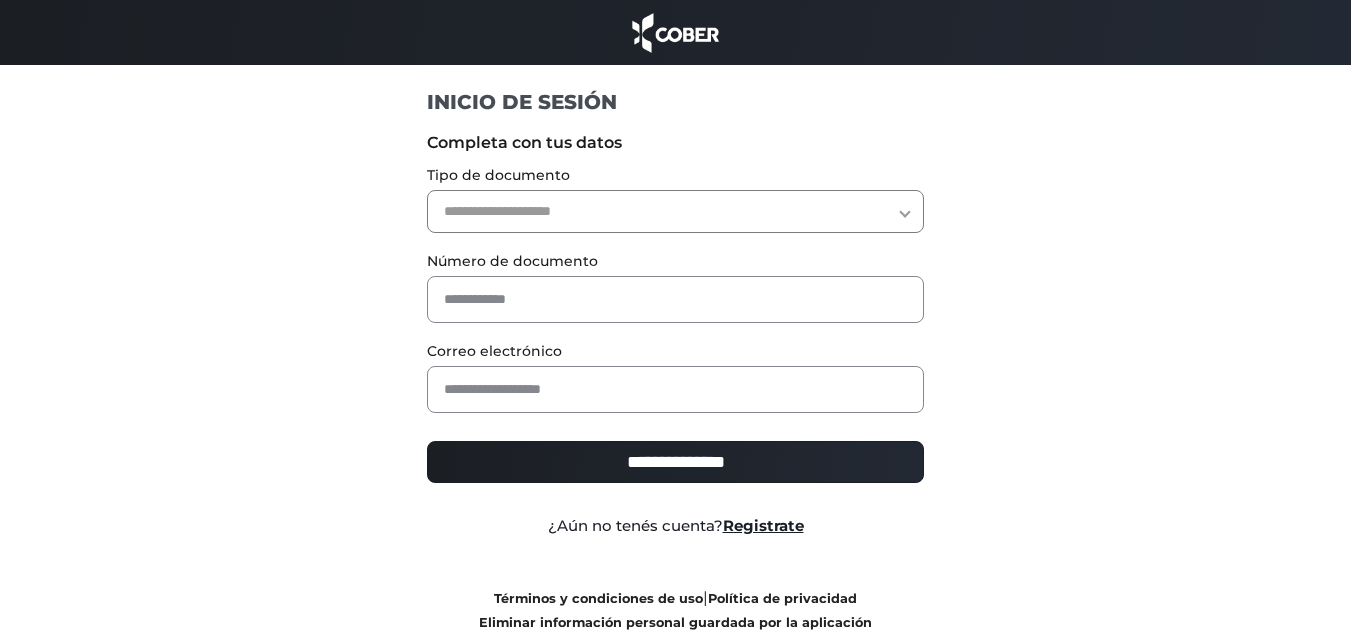 scroll, scrollTop: 0, scrollLeft: 0, axis: both 